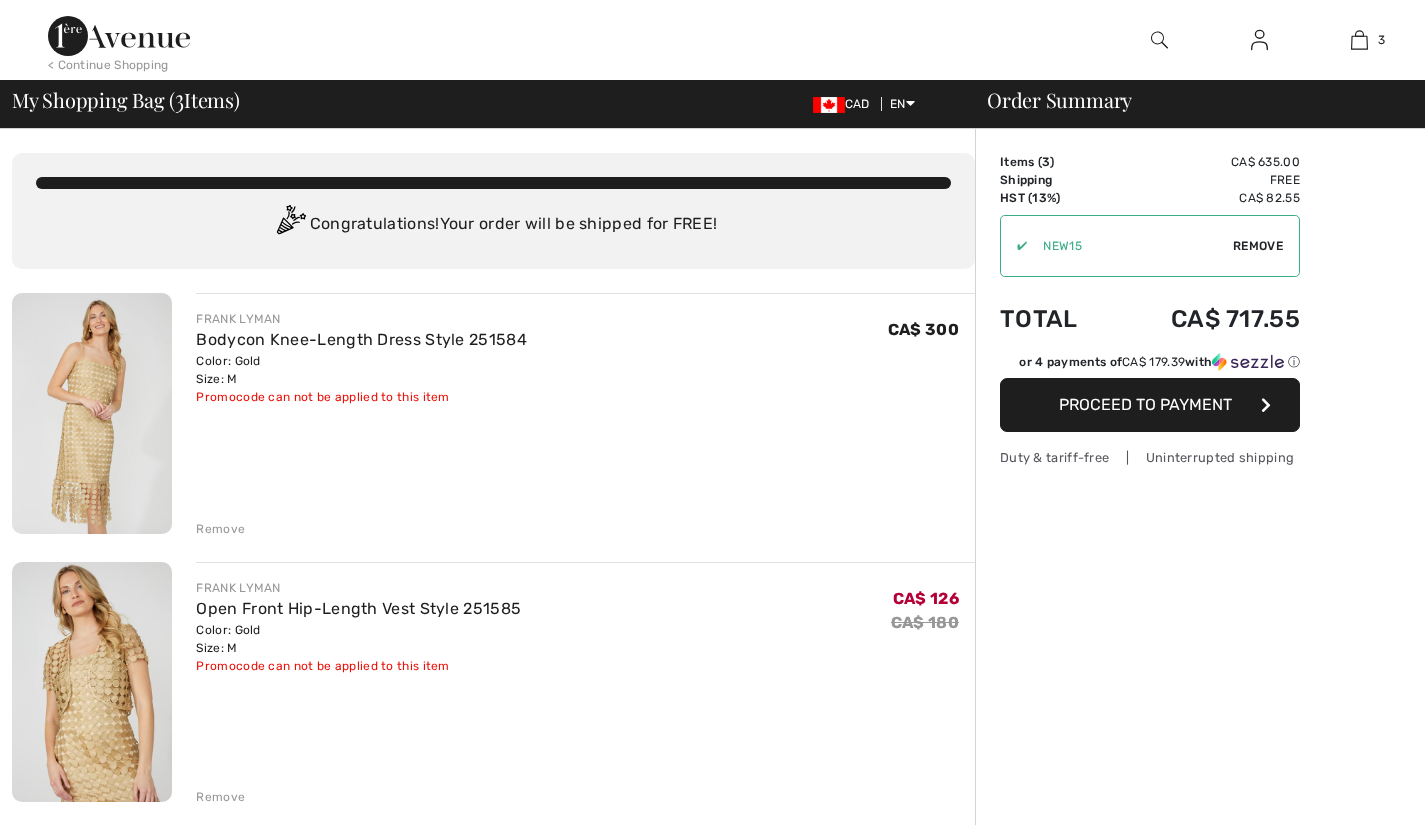 scroll, scrollTop: 297, scrollLeft: 0, axis: vertical 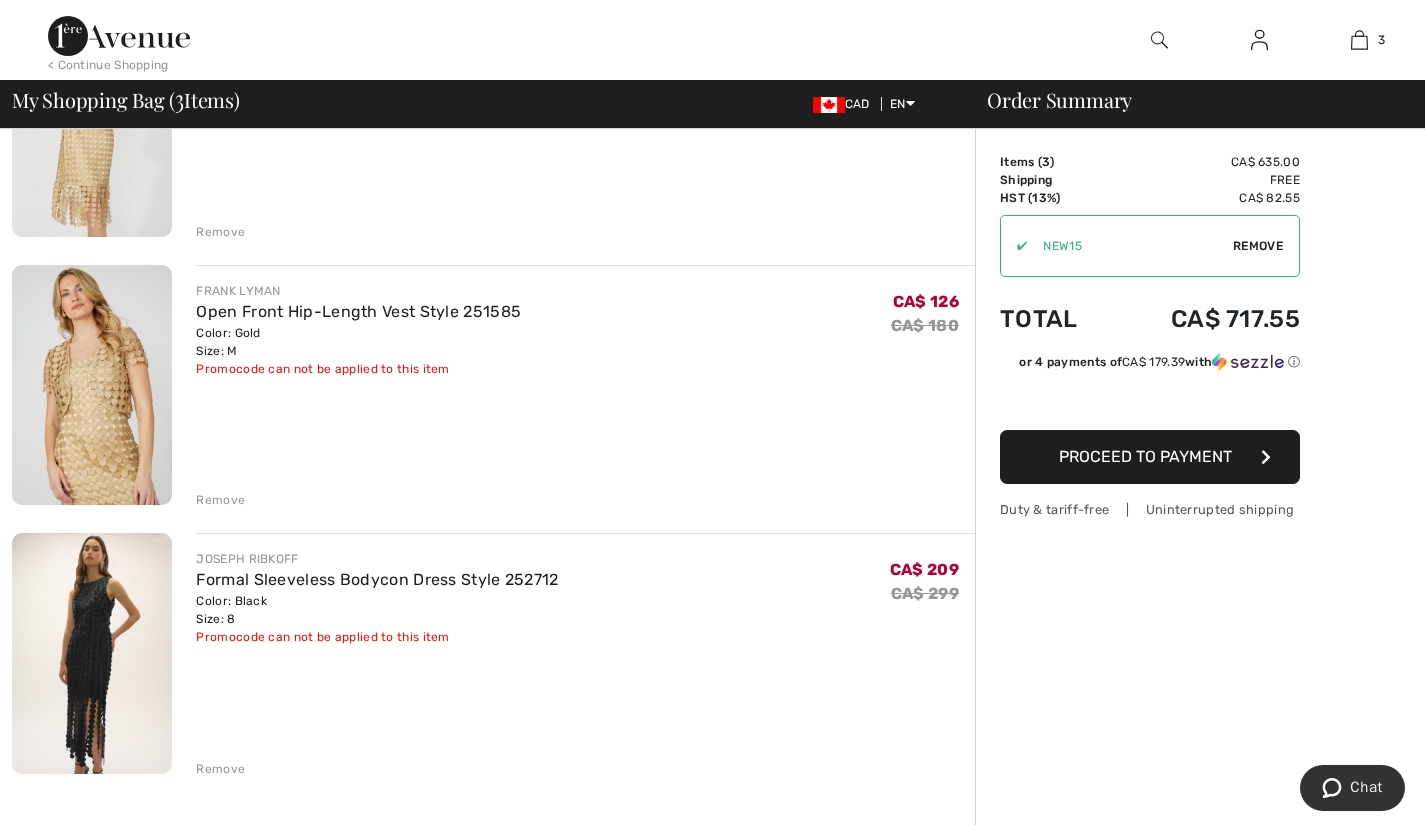 click on "Color: Black
Size: 8" at bounding box center [377, 610] 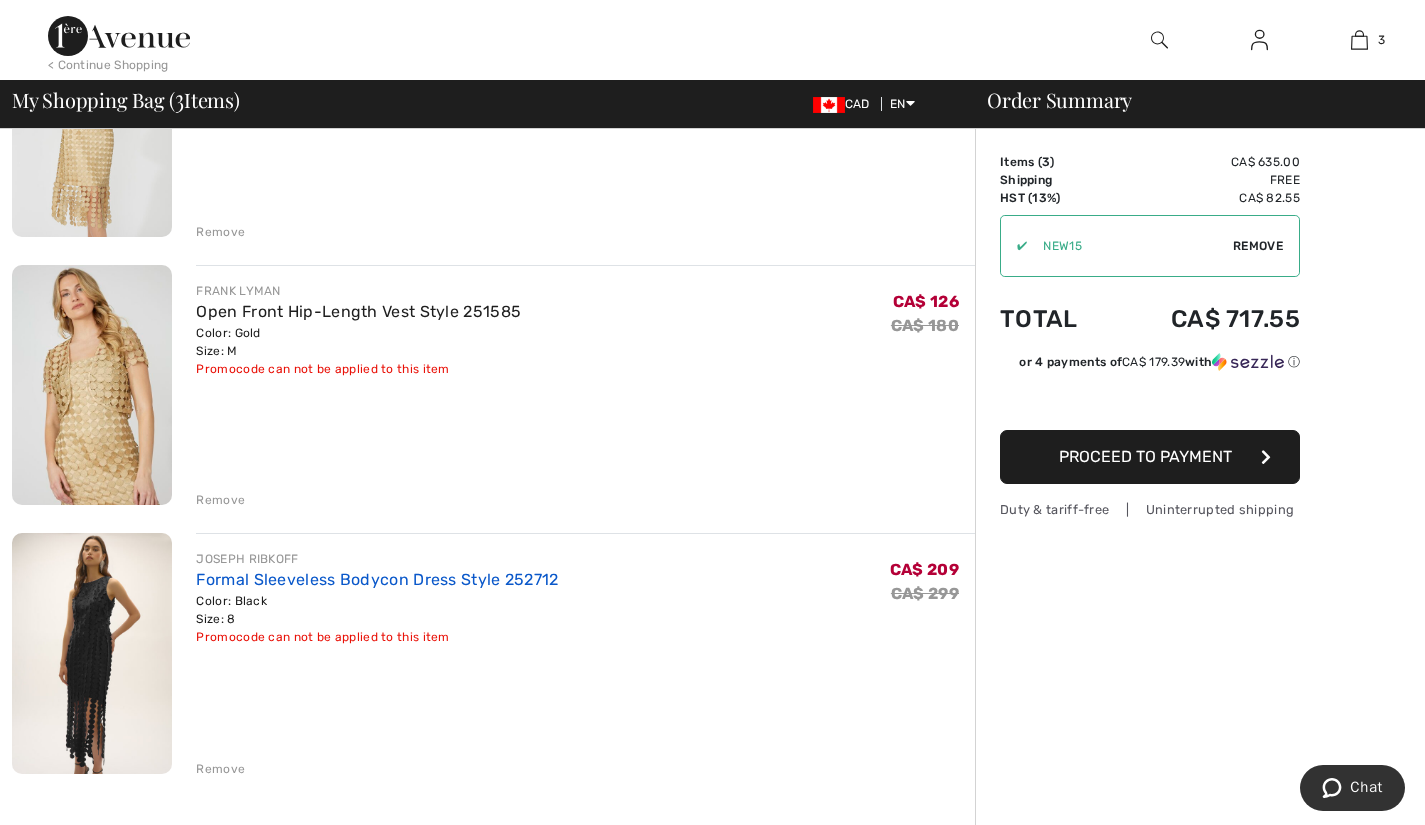 click on "Formal Sleeveless Bodycon Dress Style 252712" at bounding box center (377, 579) 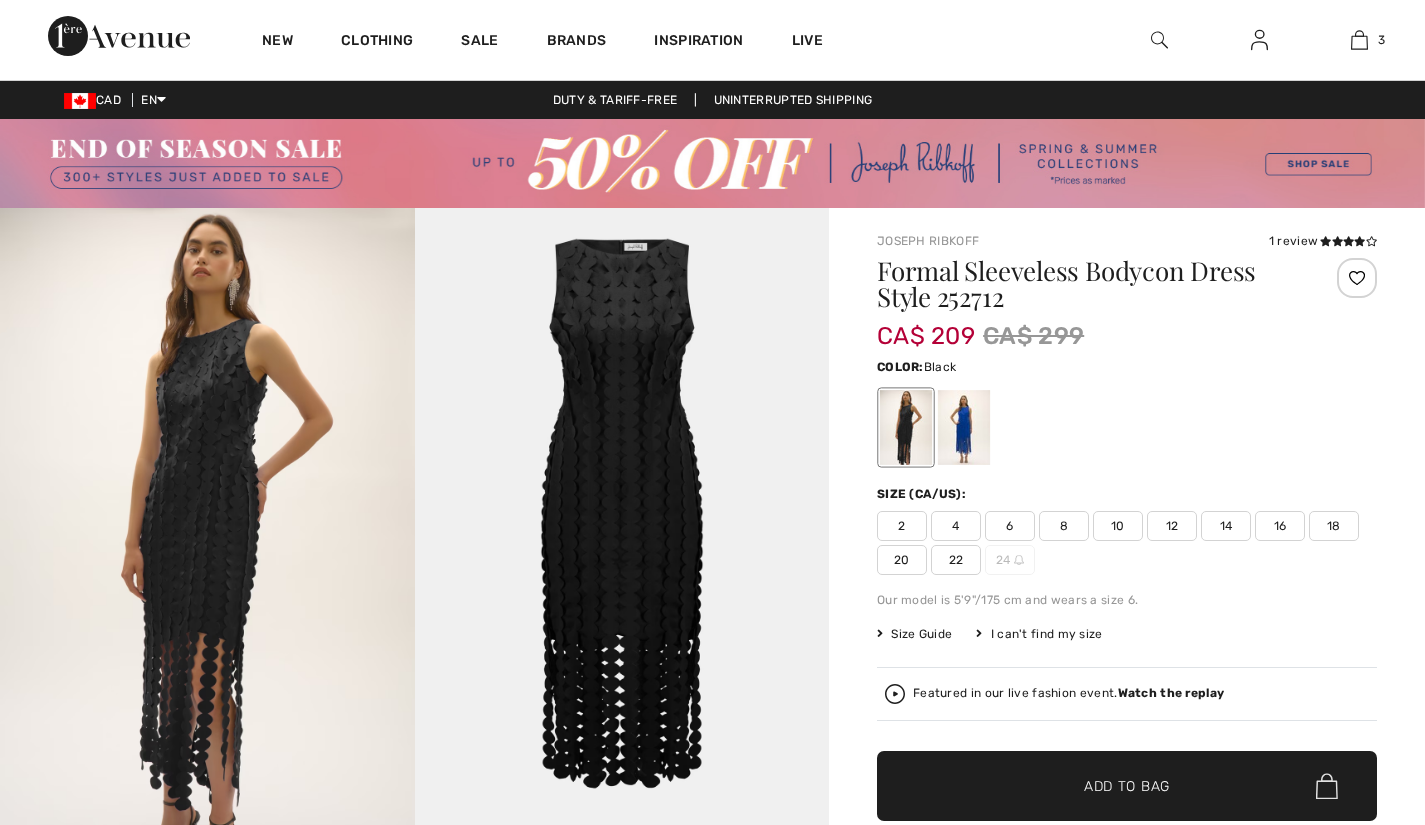 scroll, scrollTop: 0, scrollLeft: 0, axis: both 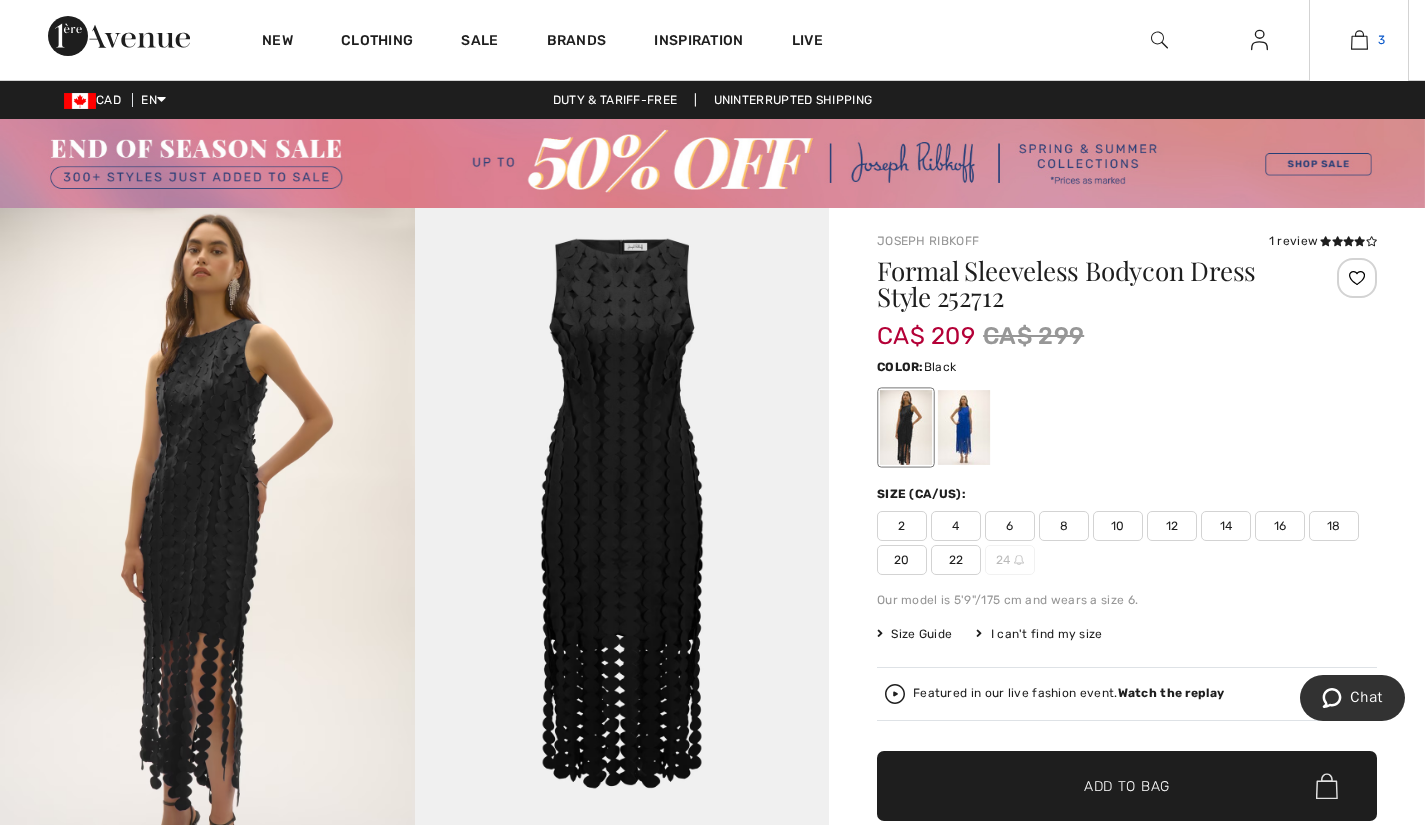 click at bounding box center (1359, 40) 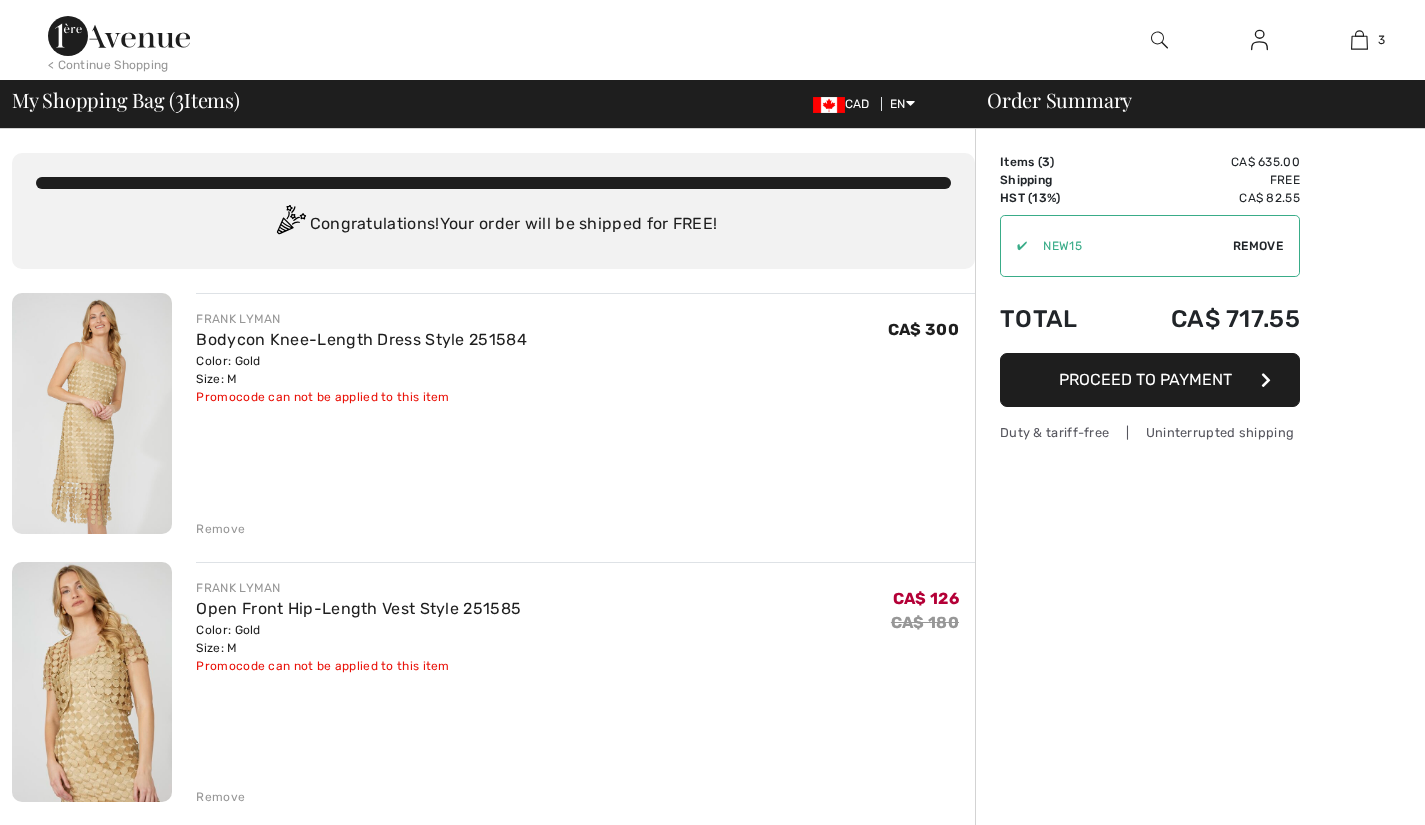 scroll, scrollTop: 0, scrollLeft: 0, axis: both 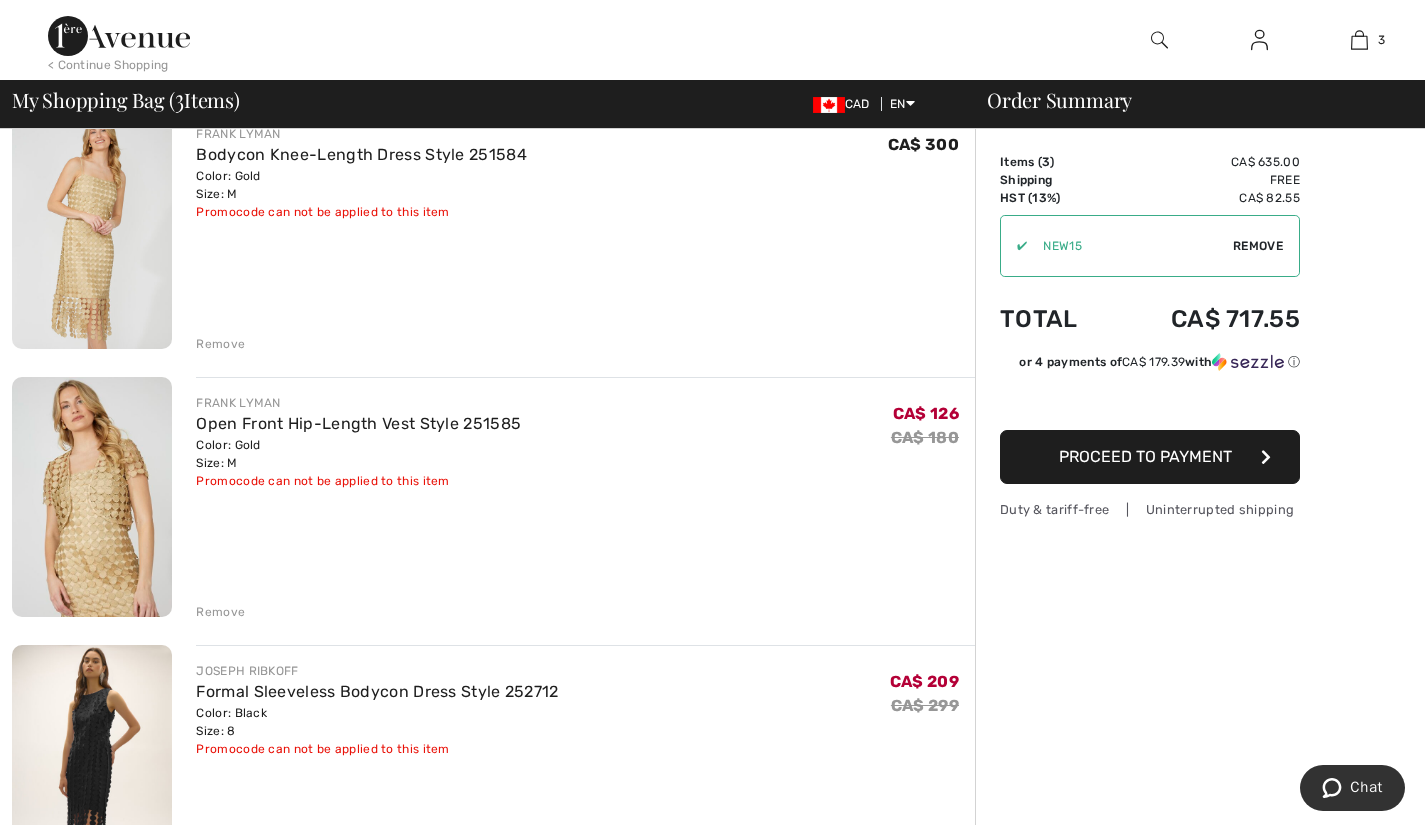 click on "Proceed to Payment" at bounding box center (1150, 457) 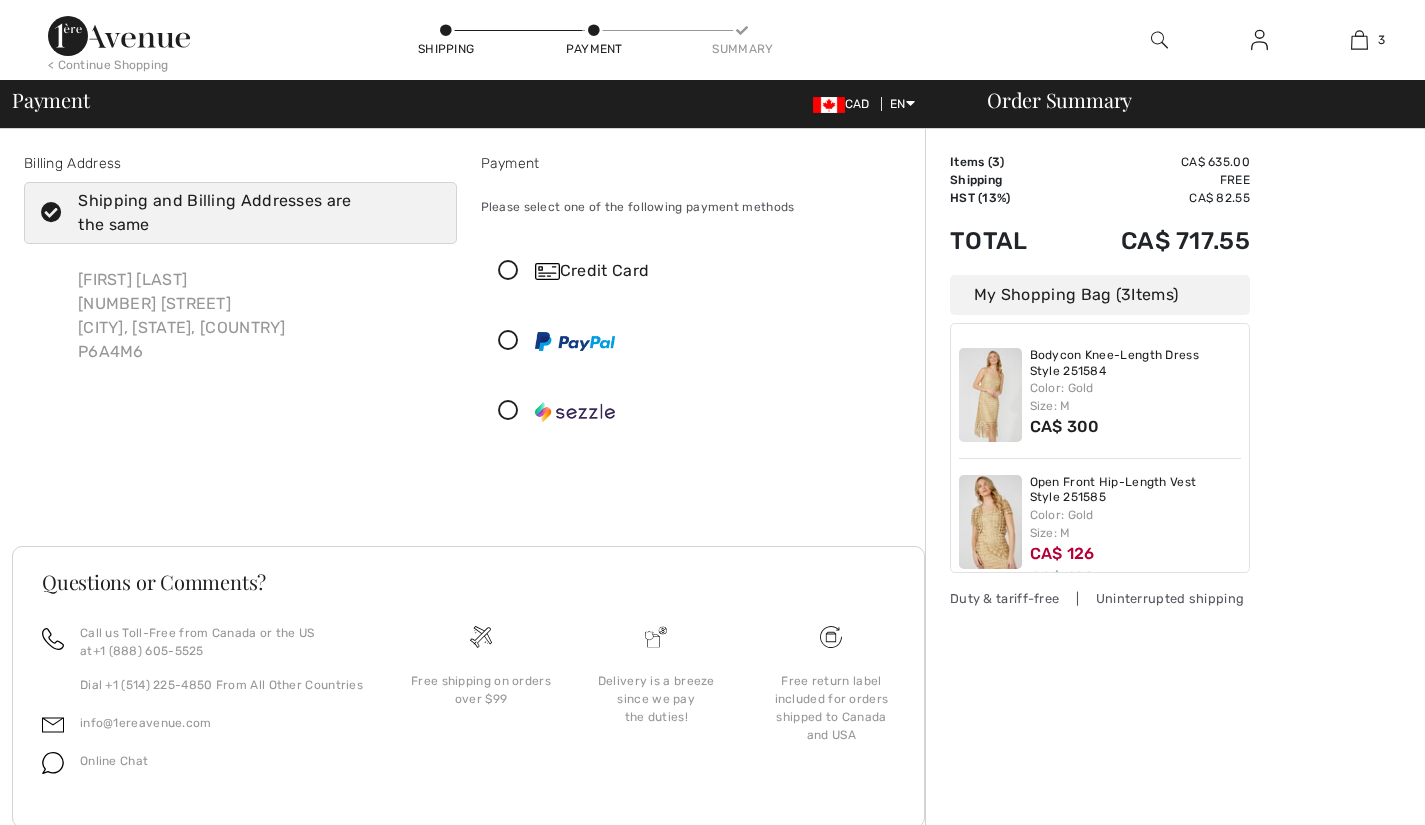 scroll, scrollTop: 0, scrollLeft: 0, axis: both 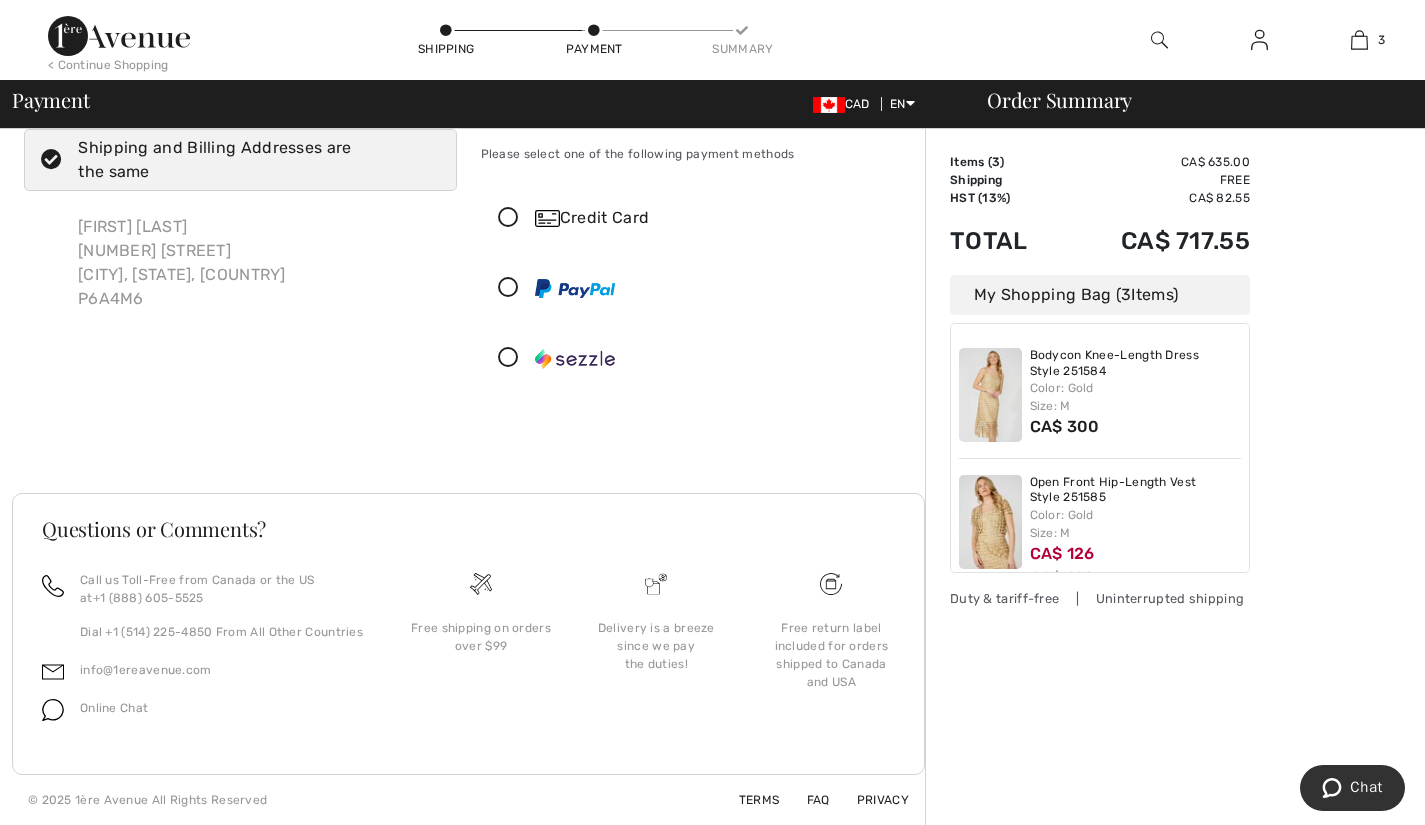 click on "Credit Card" at bounding box center (717, 218) 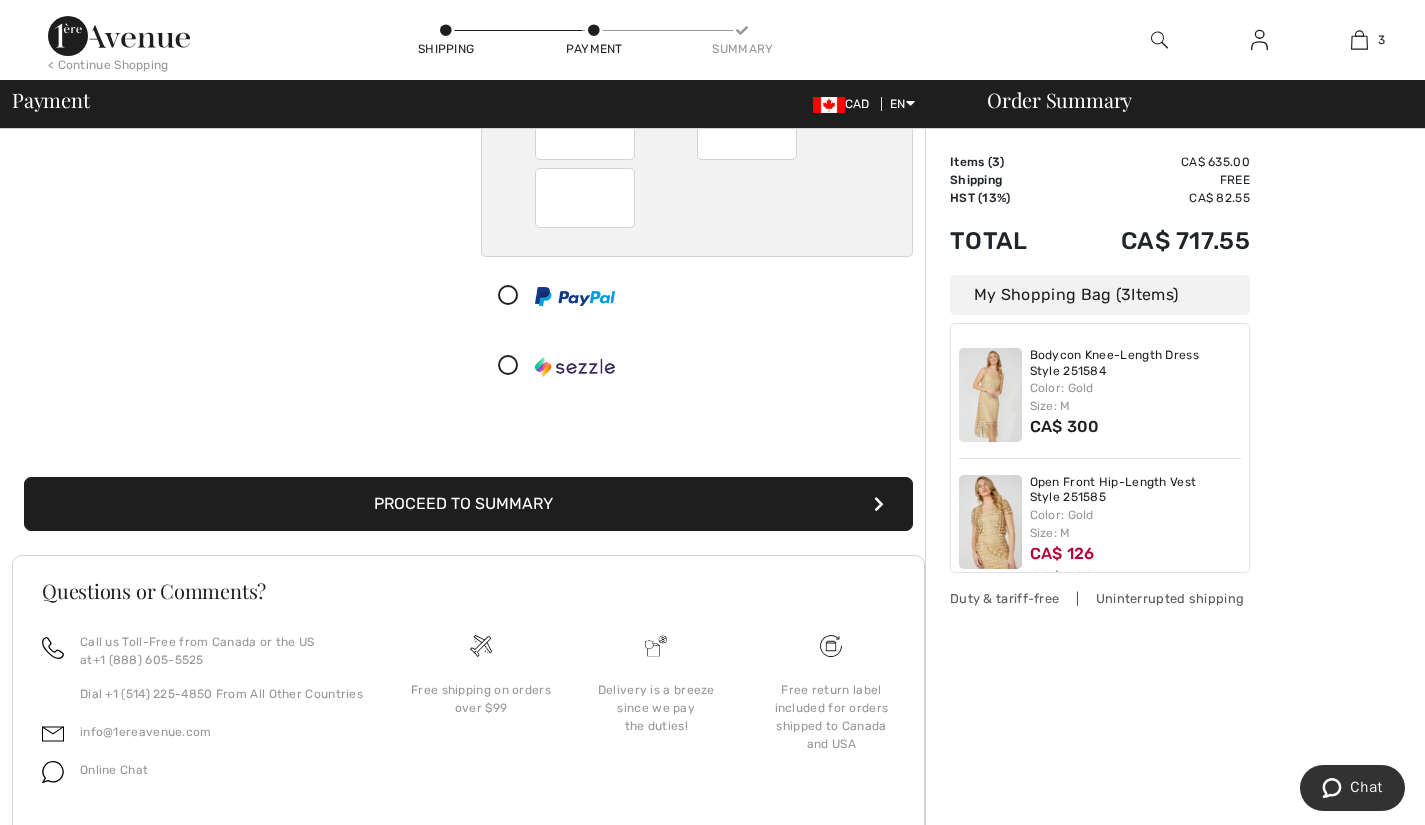 scroll, scrollTop: 264, scrollLeft: 0, axis: vertical 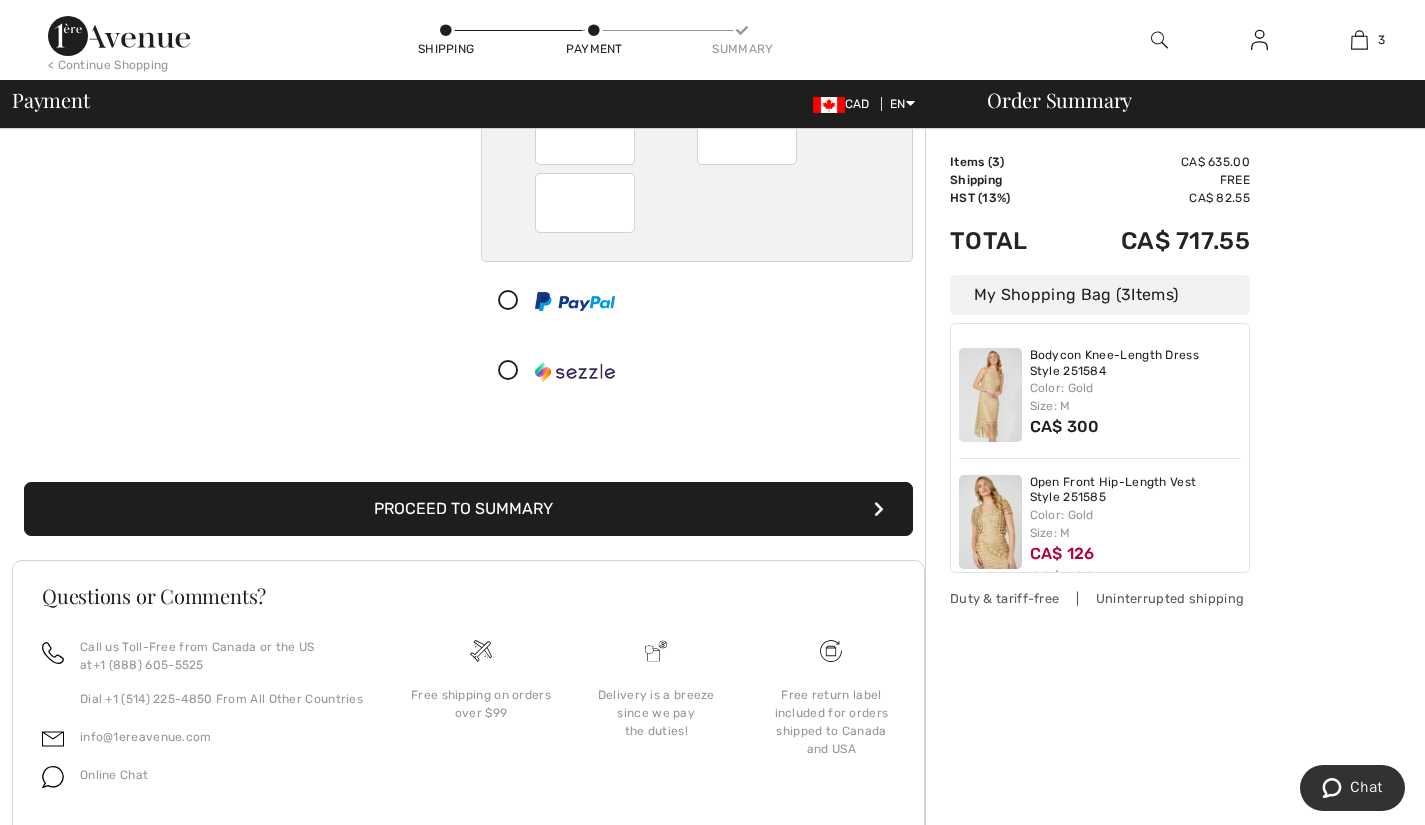 click on "Proceed to Summary" at bounding box center (468, 509) 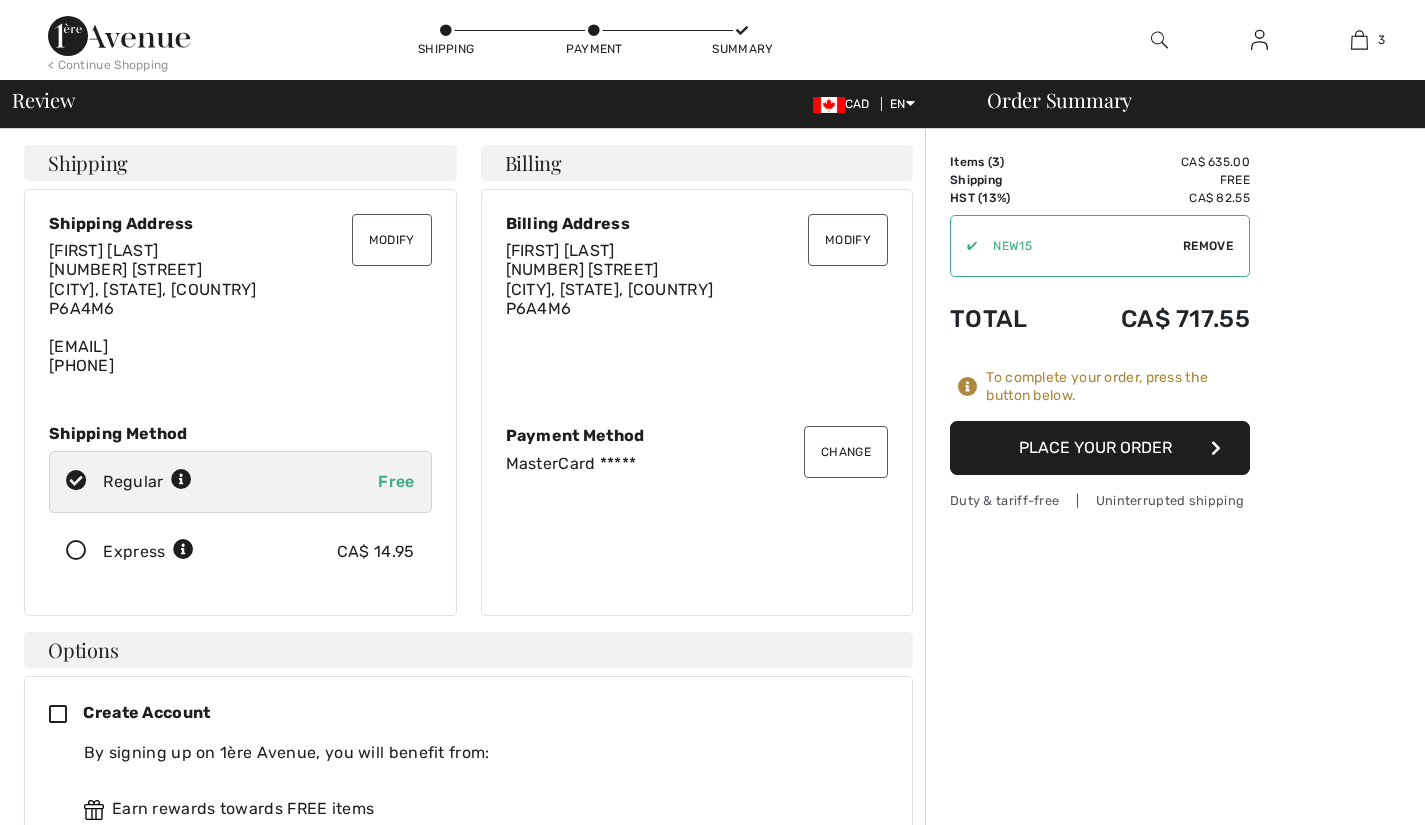 scroll, scrollTop: 0, scrollLeft: 0, axis: both 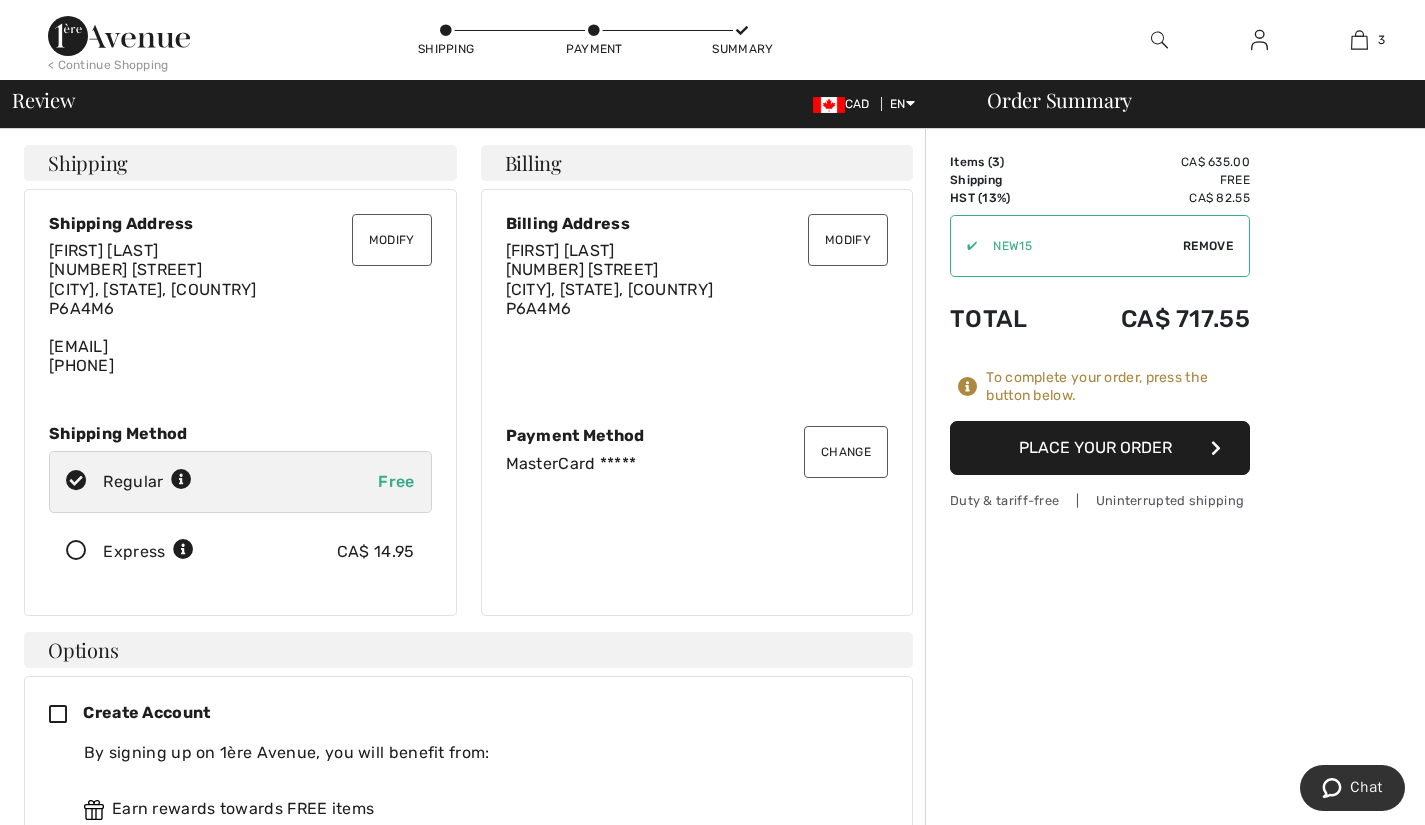click on "Place Your Order" at bounding box center [1100, 448] 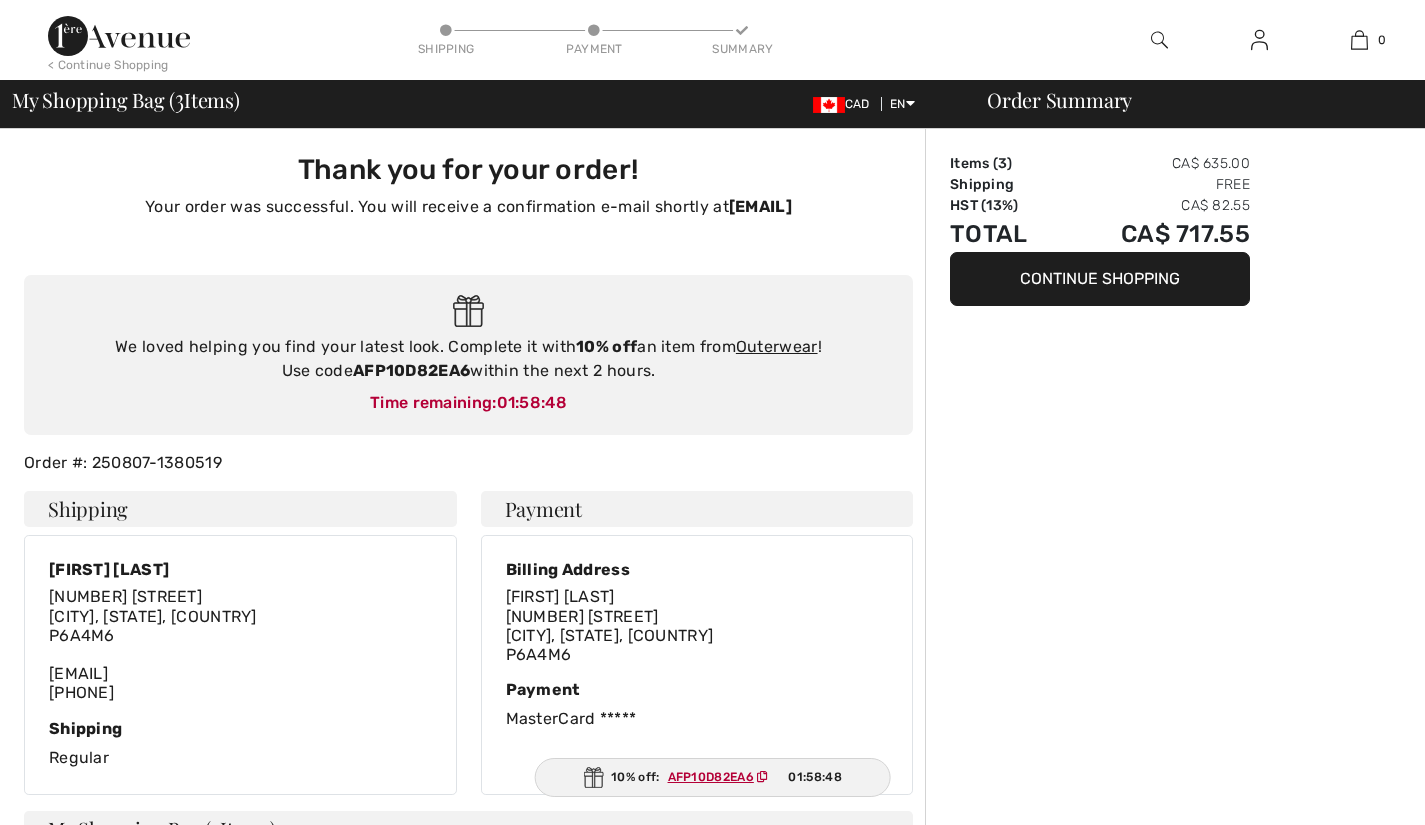scroll, scrollTop: 0, scrollLeft: 0, axis: both 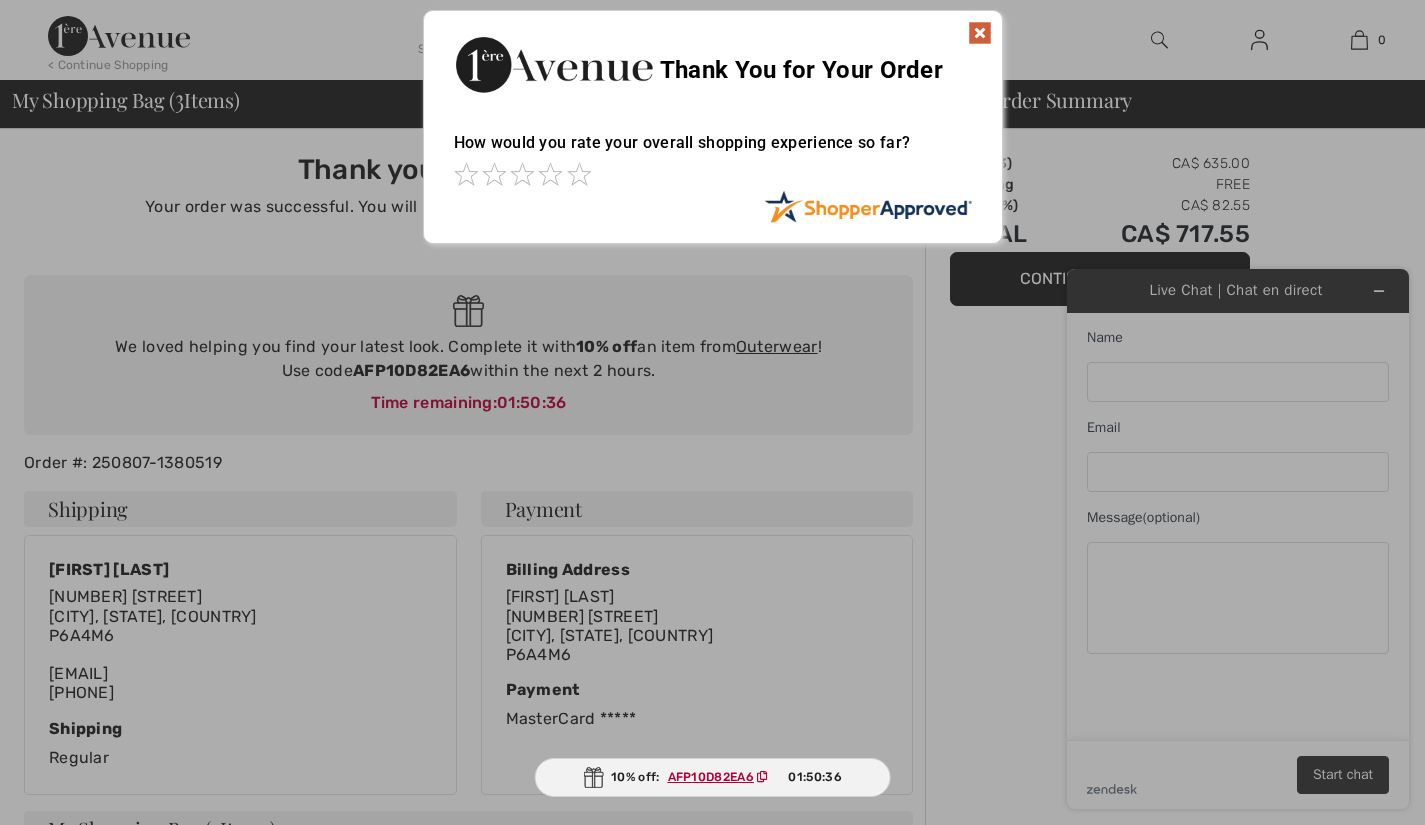 click at bounding box center (579, 174) 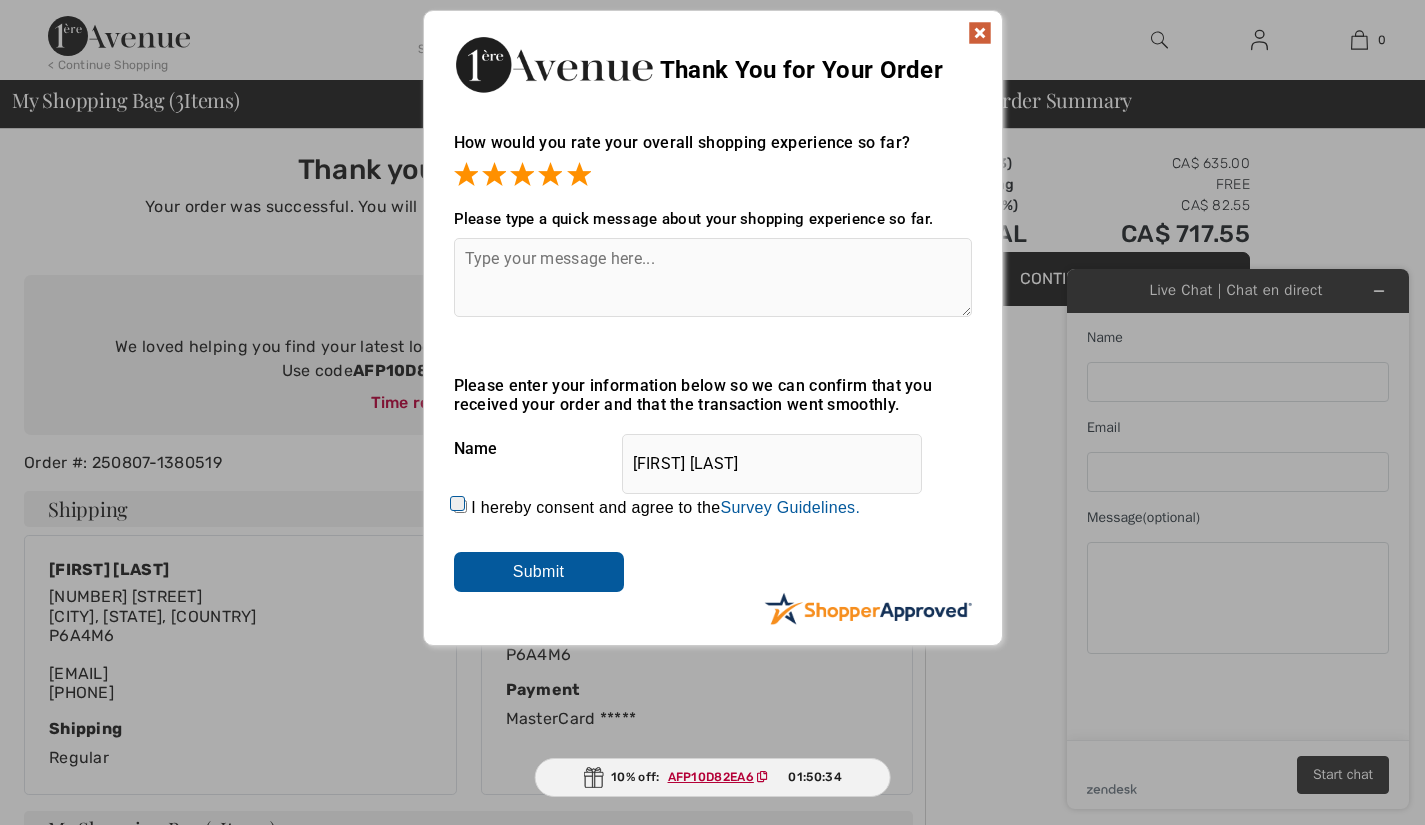 click at bounding box center (713, 277) 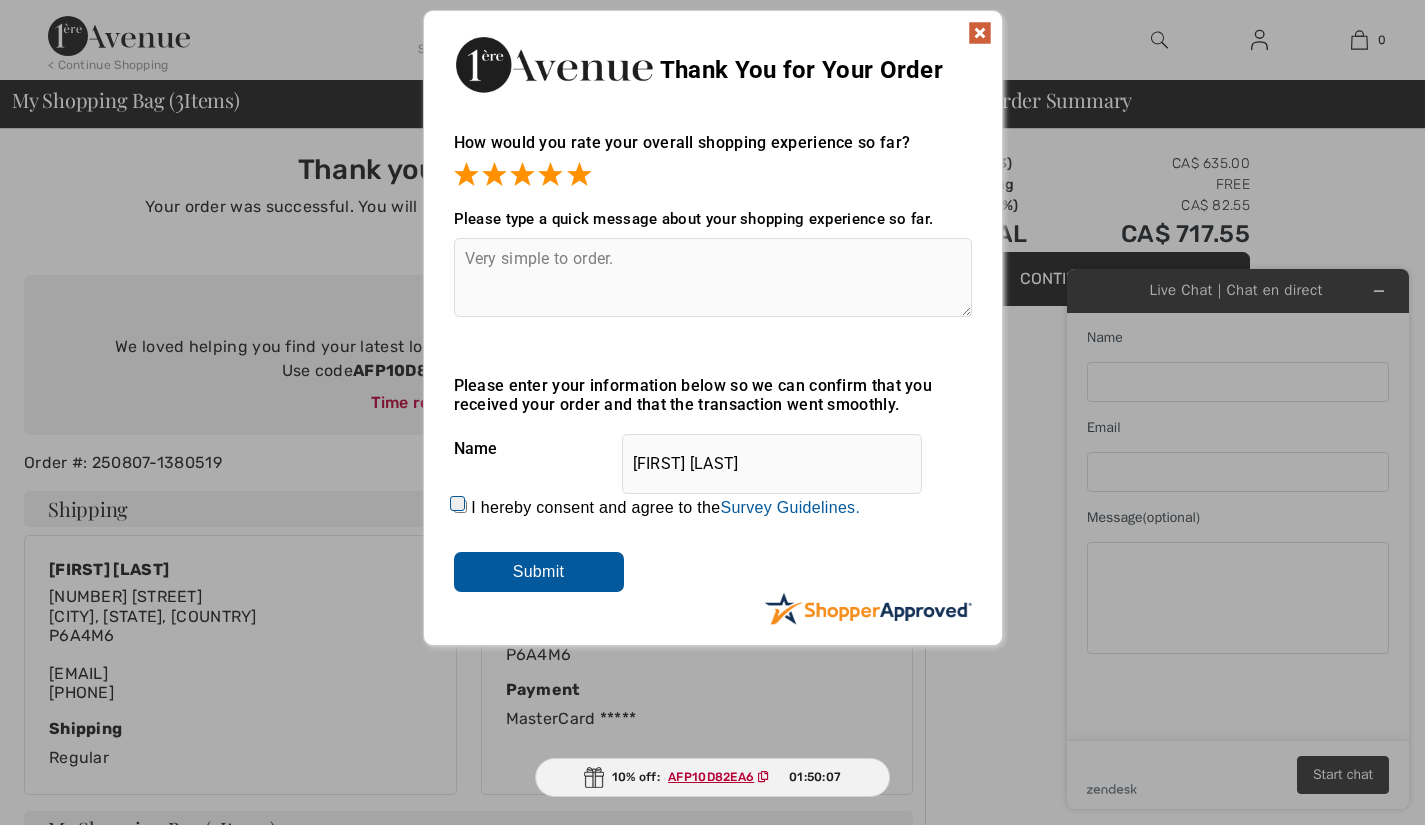 type on "Very simple to order." 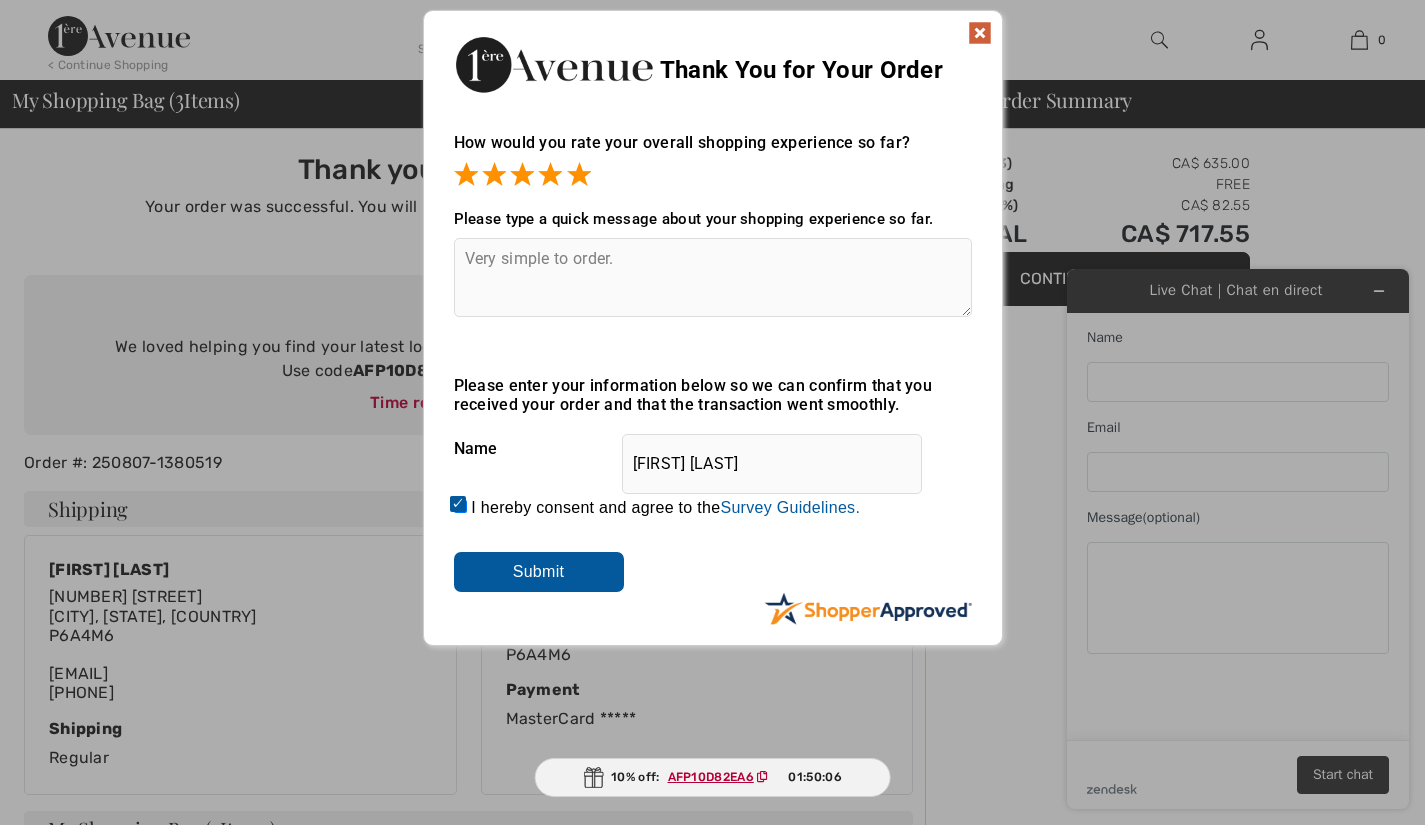 click on "Submit" at bounding box center (539, 572) 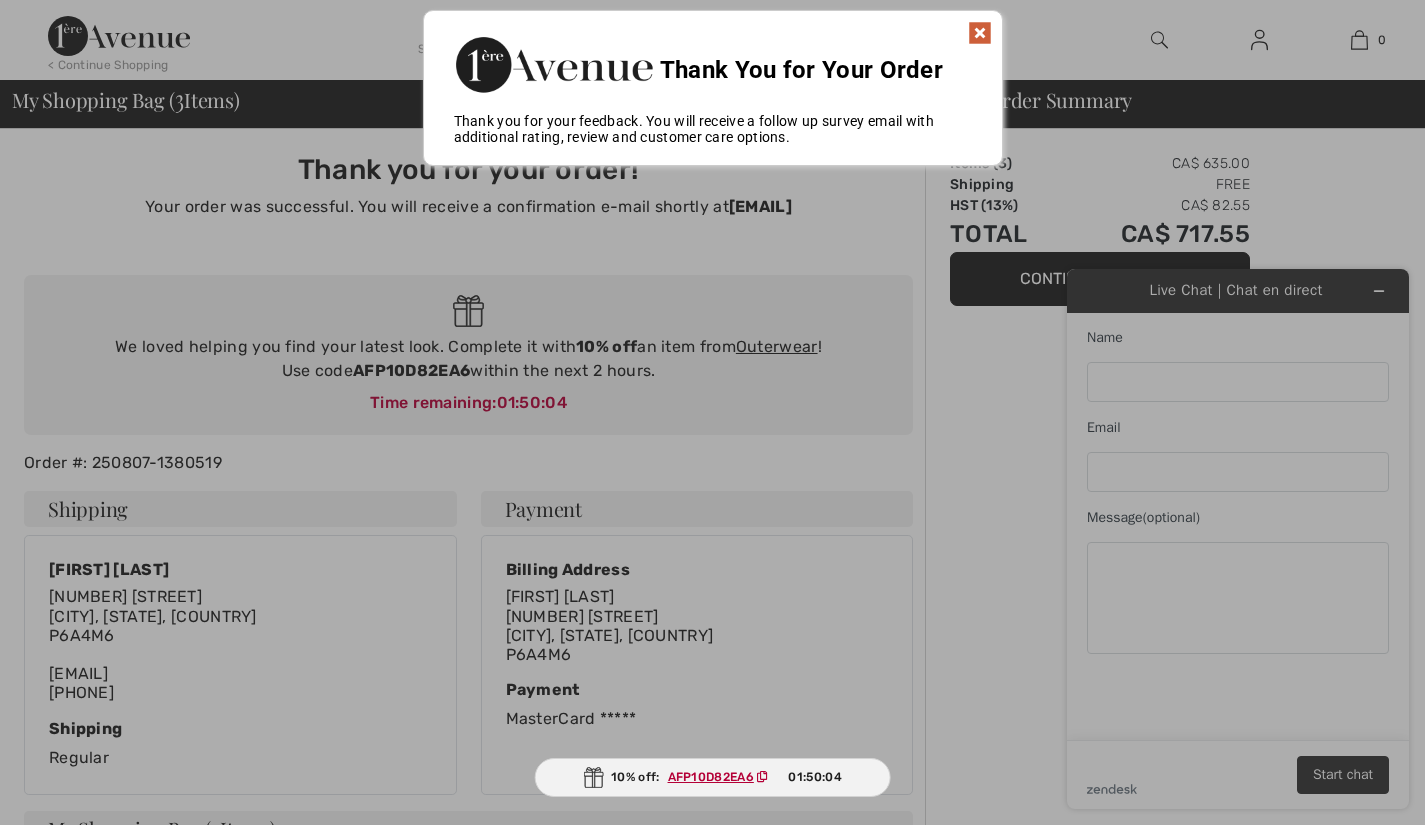 click at bounding box center [980, 33] 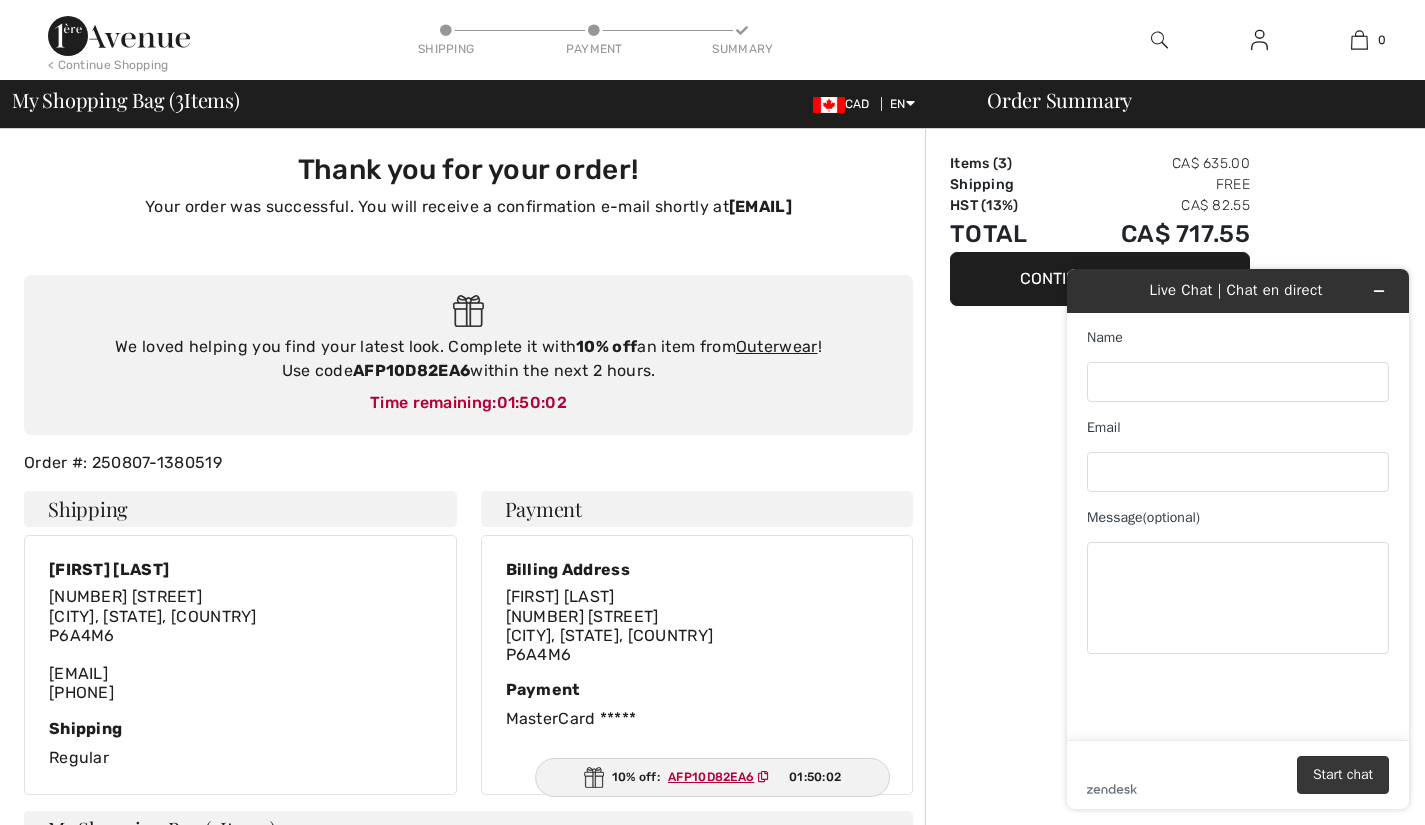 click on "Start chat" at bounding box center (1343, 775) 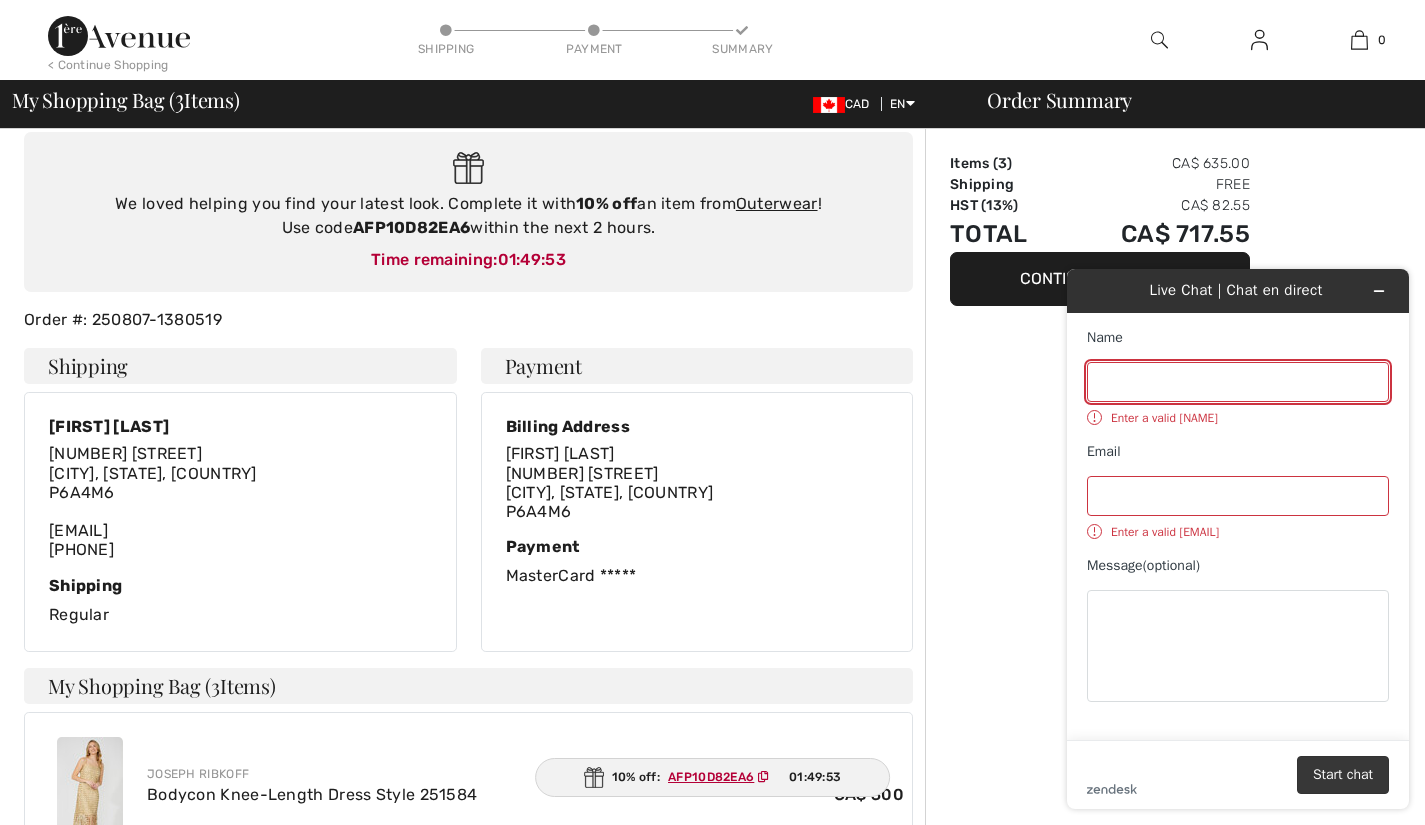 scroll, scrollTop: 0, scrollLeft: 0, axis: both 